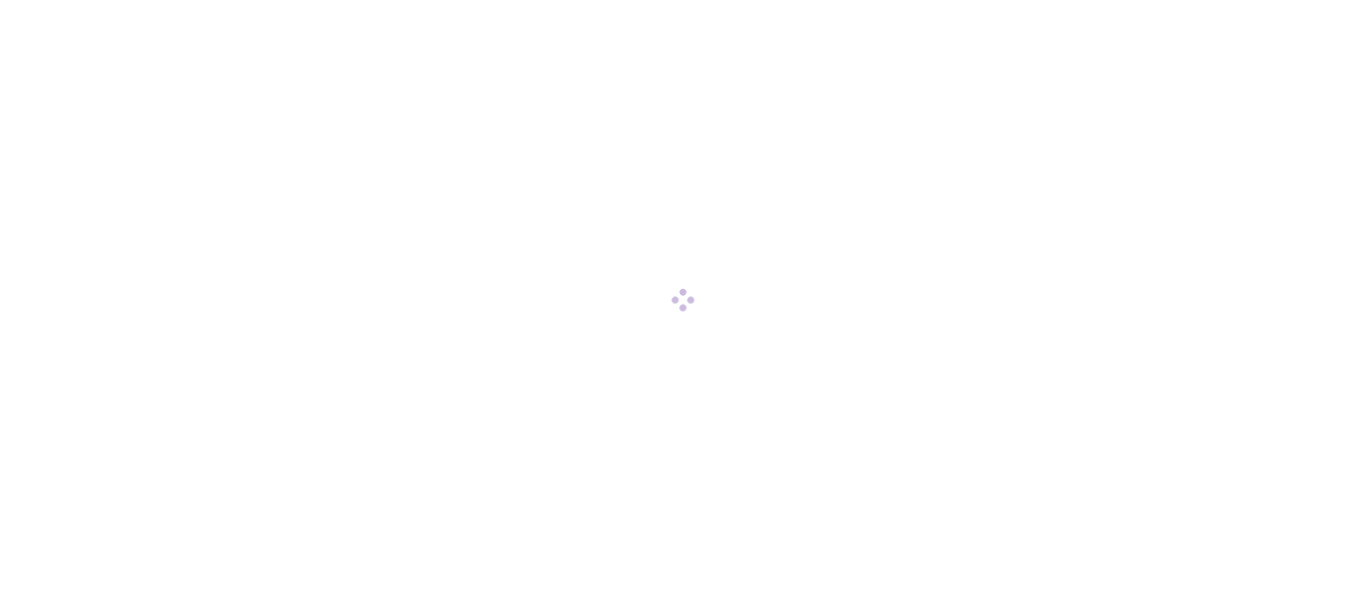 scroll, scrollTop: 0, scrollLeft: 0, axis: both 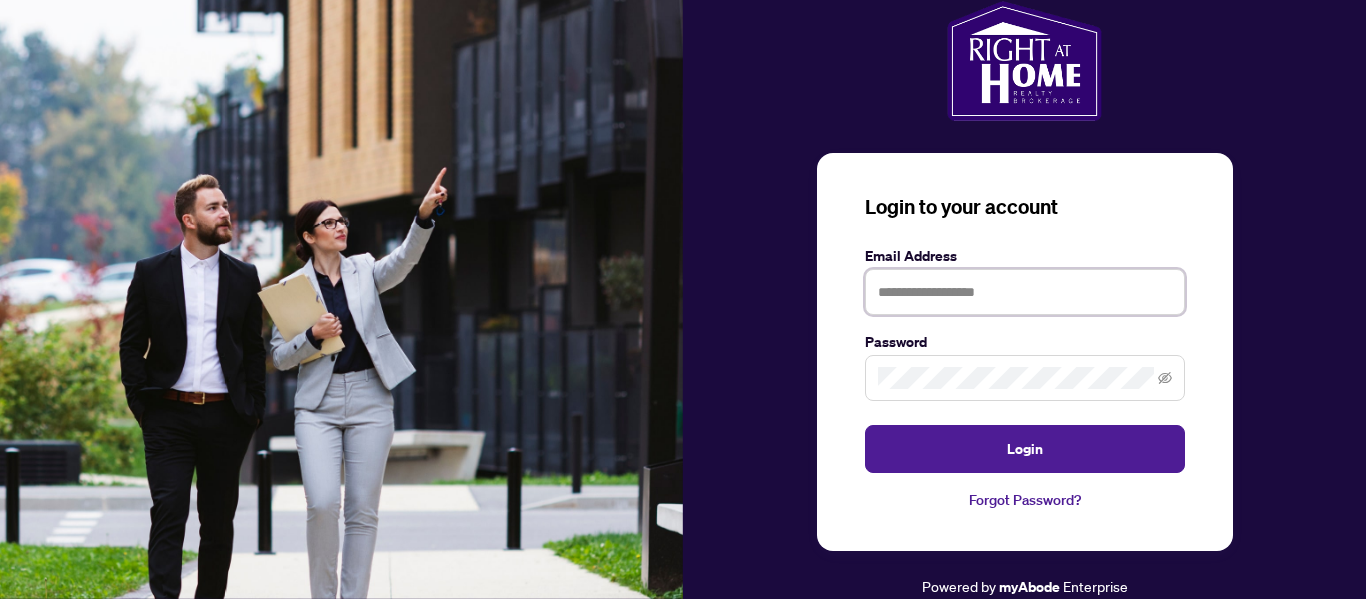 click at bounding box center [1025, 292] 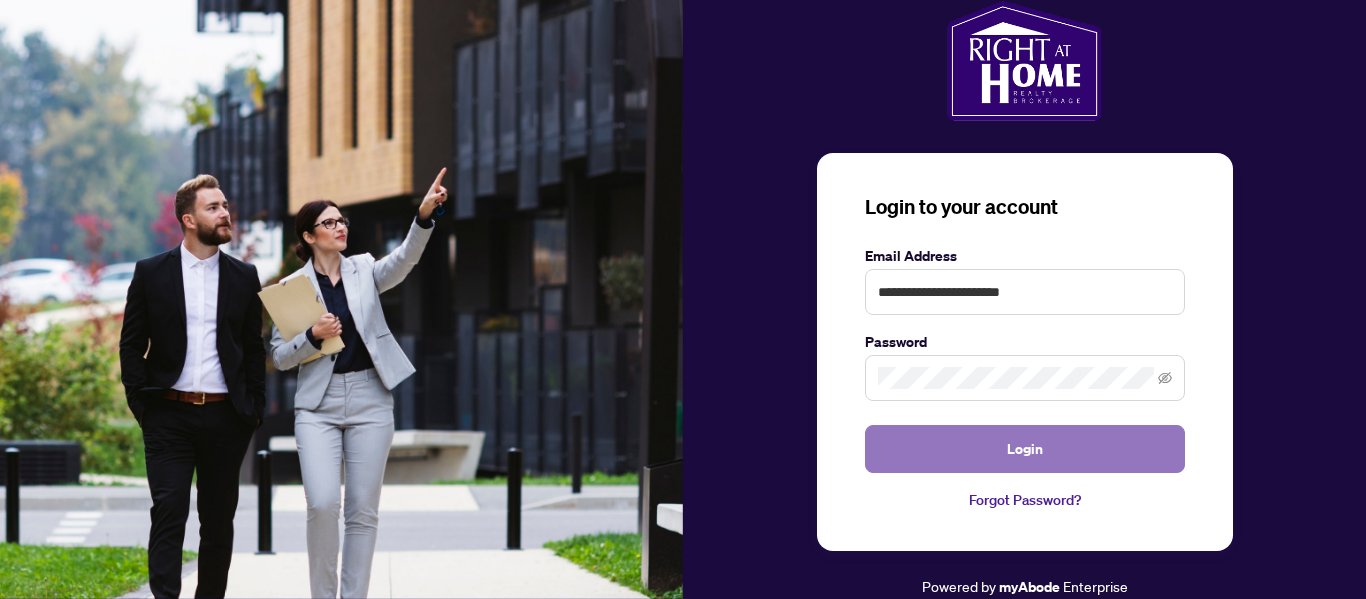 click on "Login" at bounding box center (1025, 449) 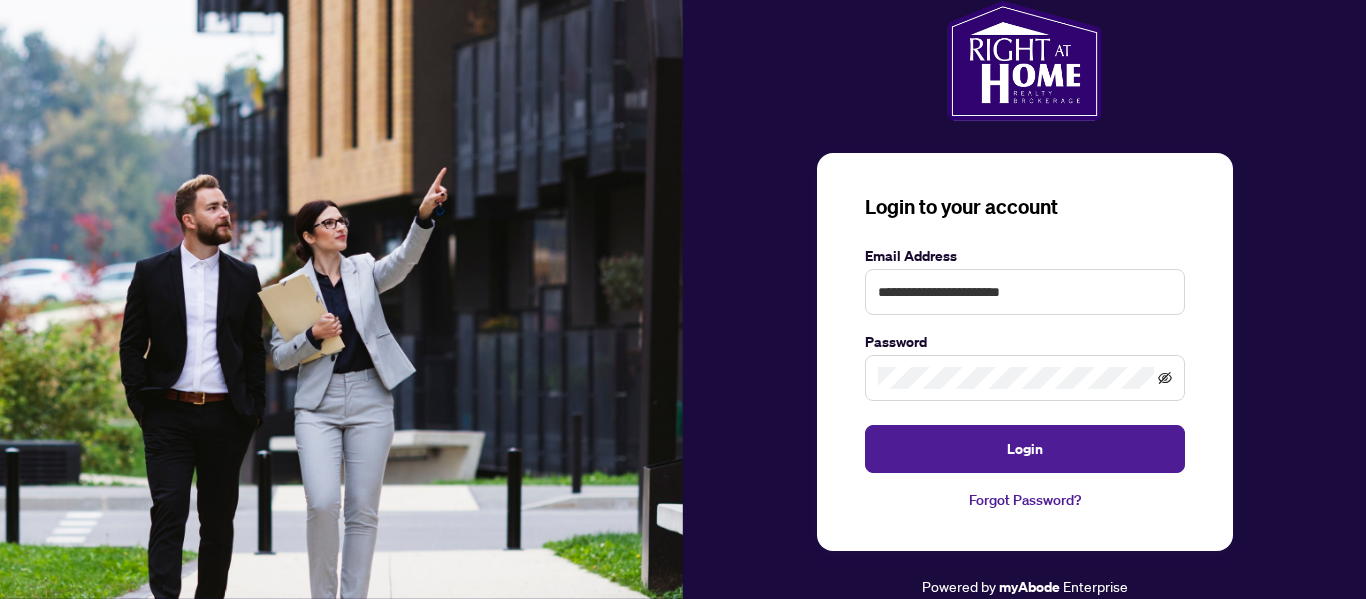 click 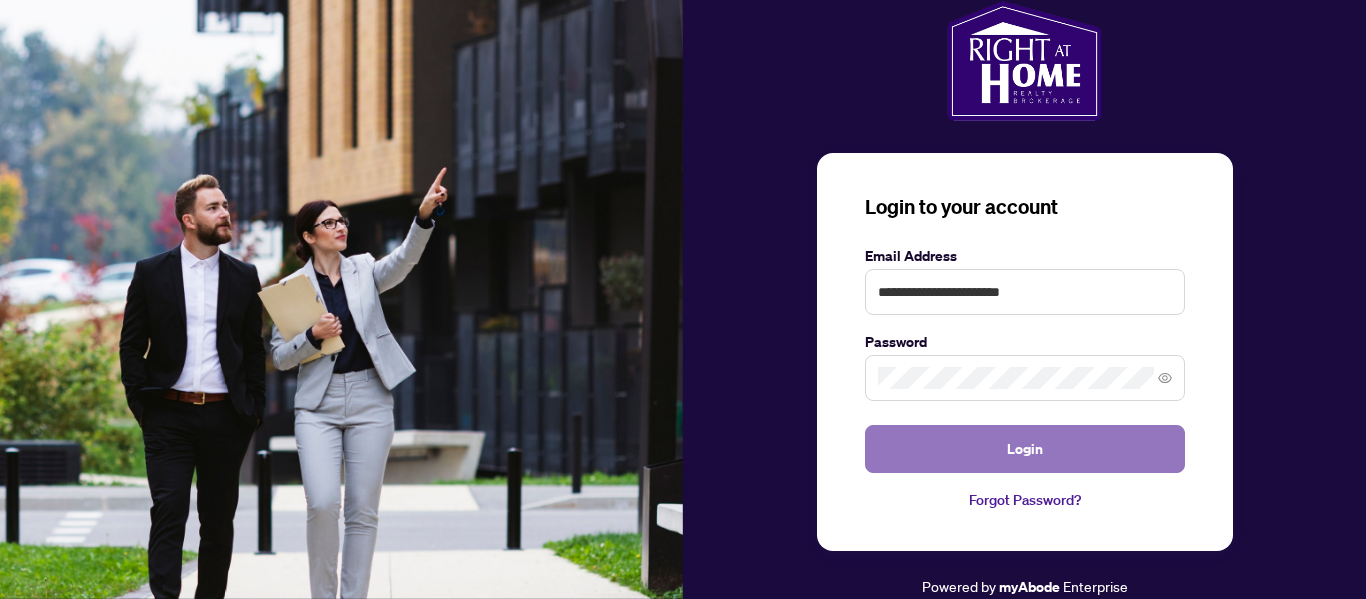 click on "Login" at bounding box center (1025, 449) 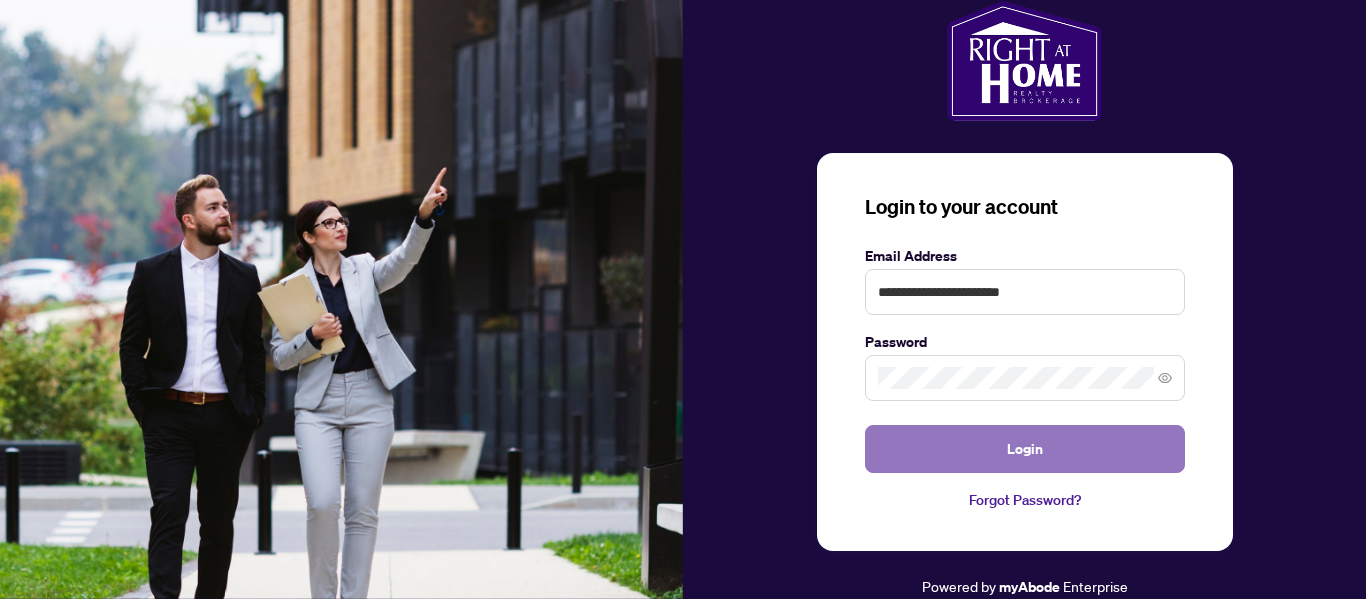 click on "Login" at bounding box center [1025, 449] 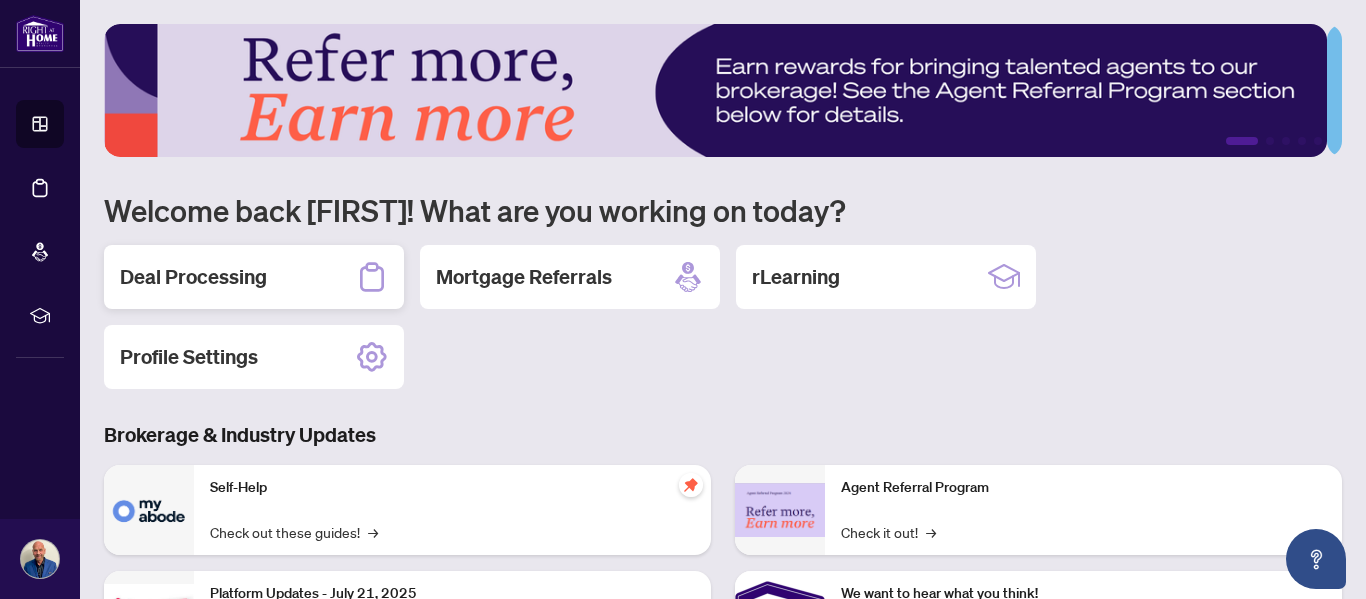 click on "Deal Processing" at bounding box center [193, 277] 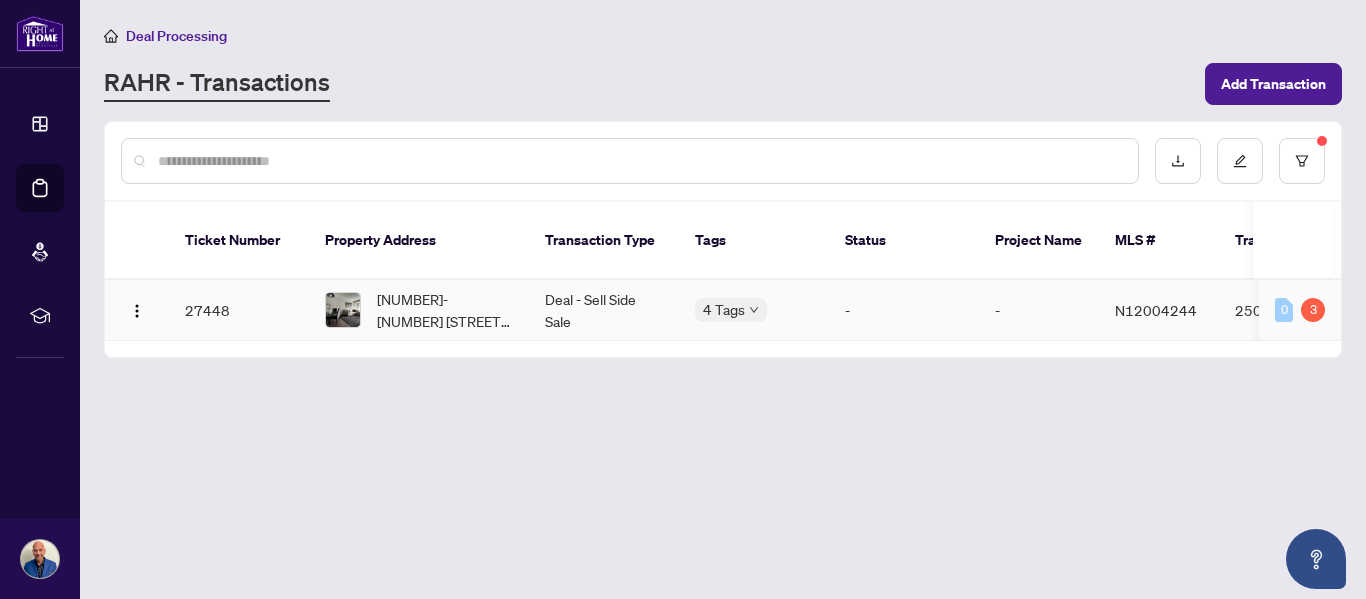 click on "Deal - Sell Side Sale" at bounding box center (604, 310) 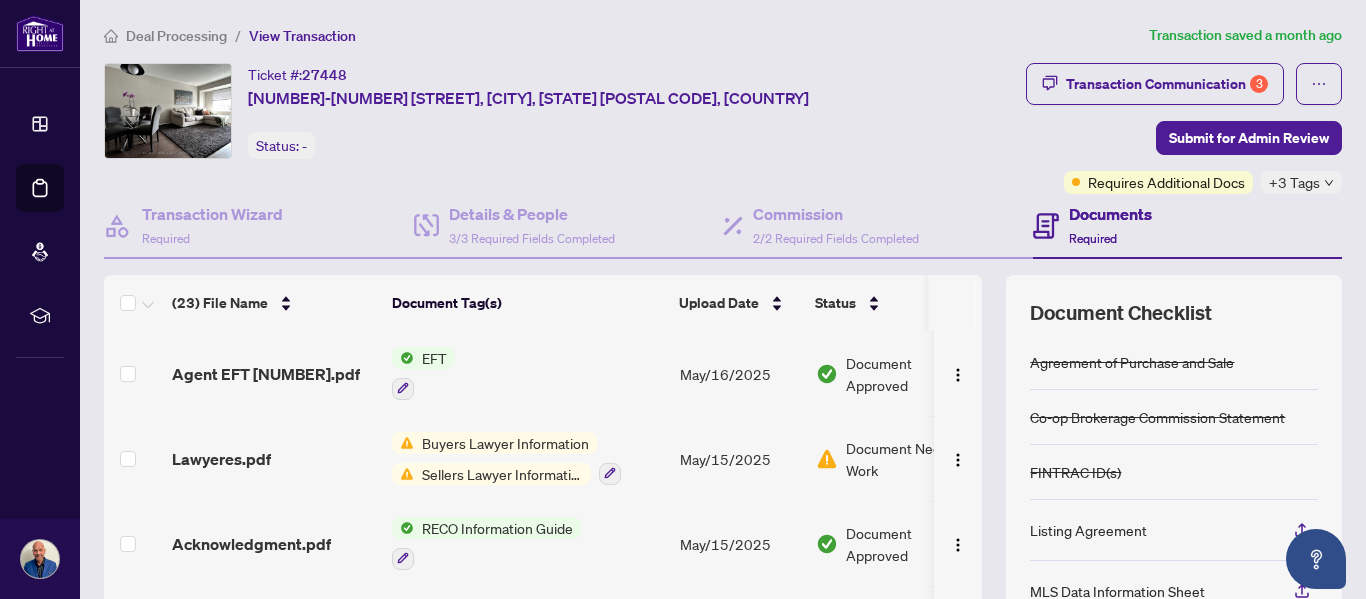 click on "EFT" at bounding box center [434, 358] 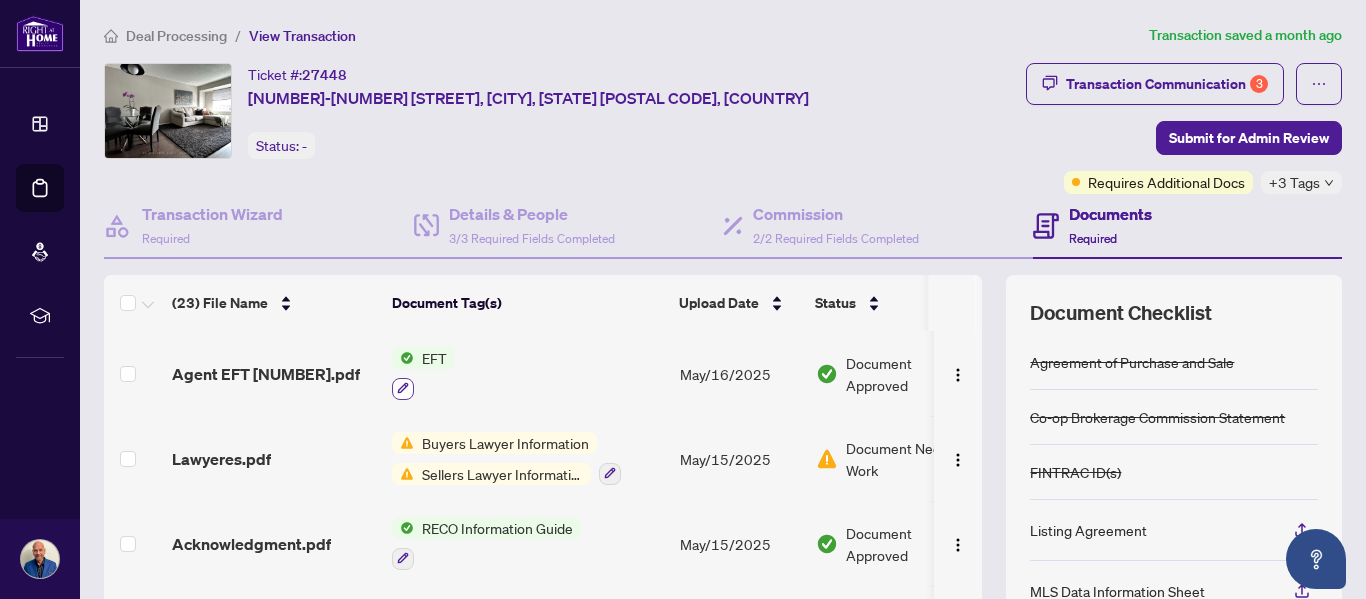 click 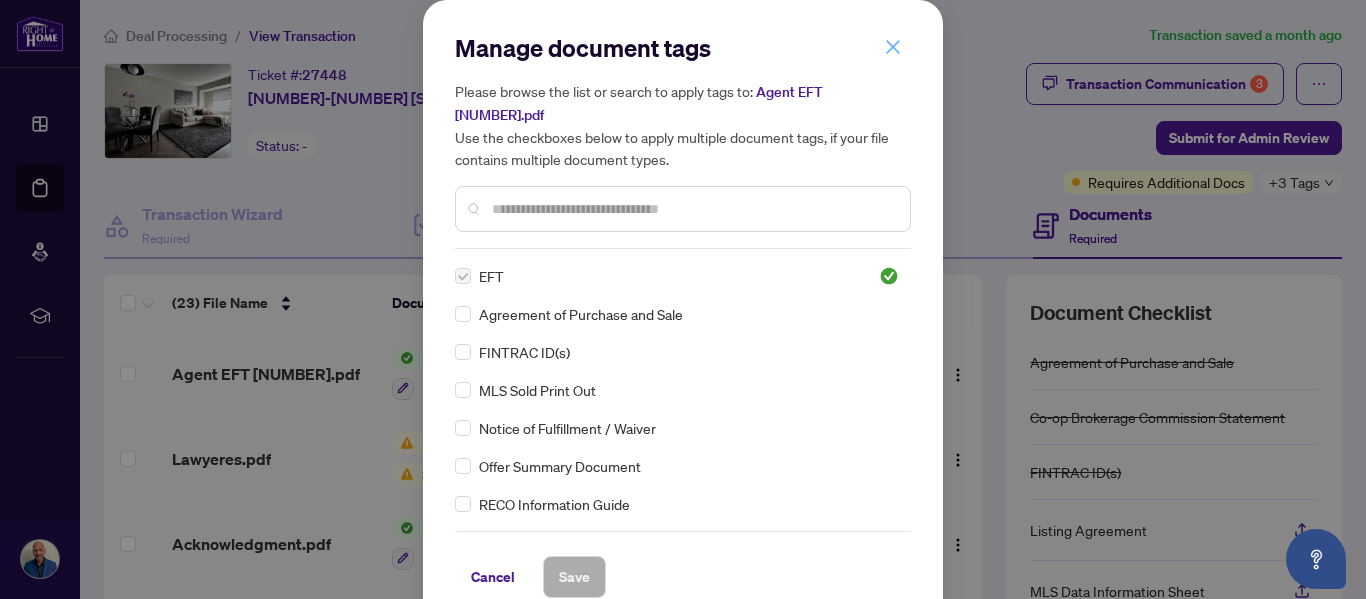 click 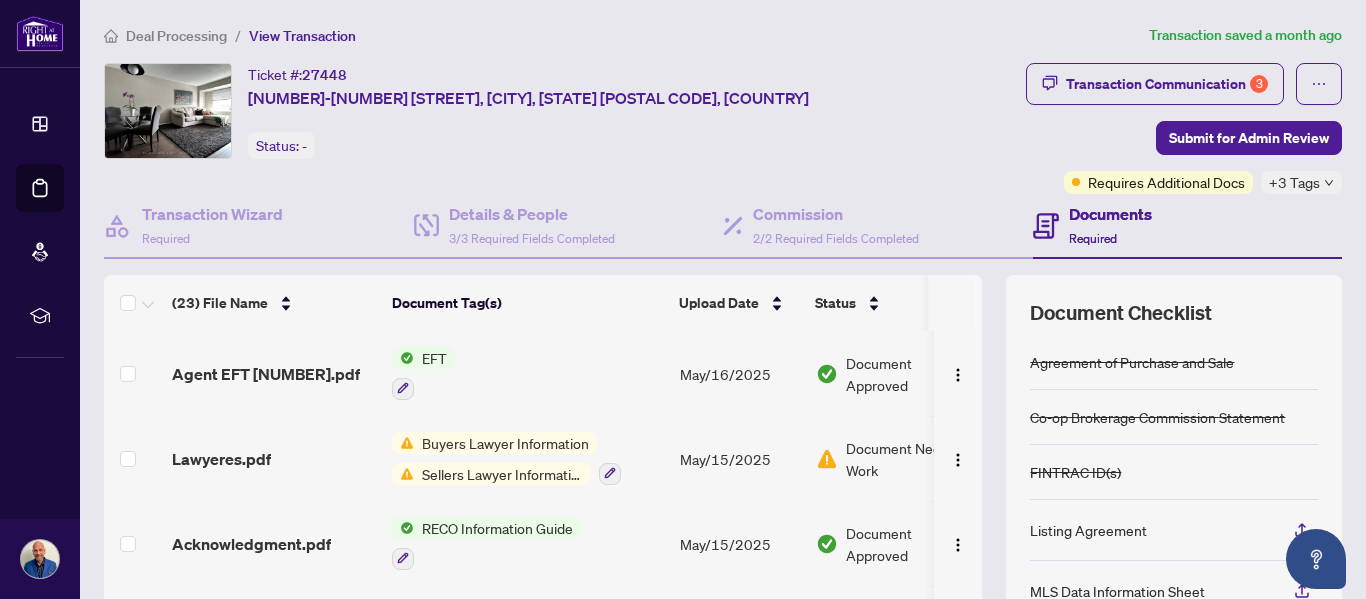 click on "EFT" at bounding box center (434, 358) 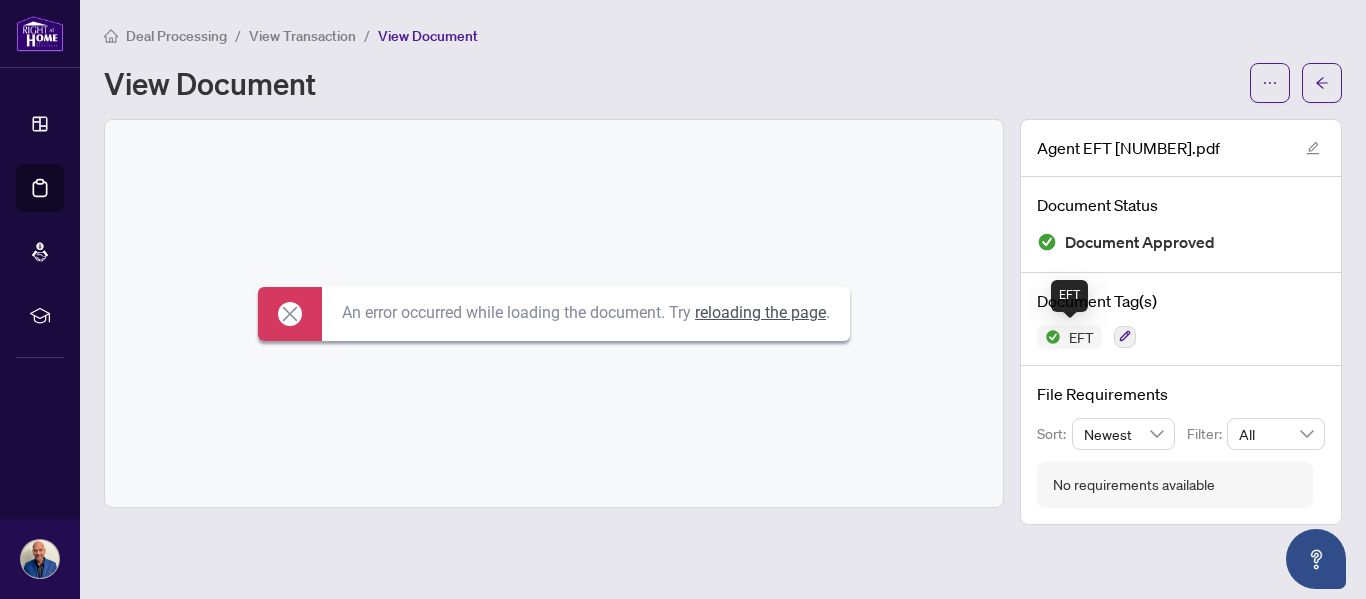 click on "EFT" at bounding box center [1081, 337] 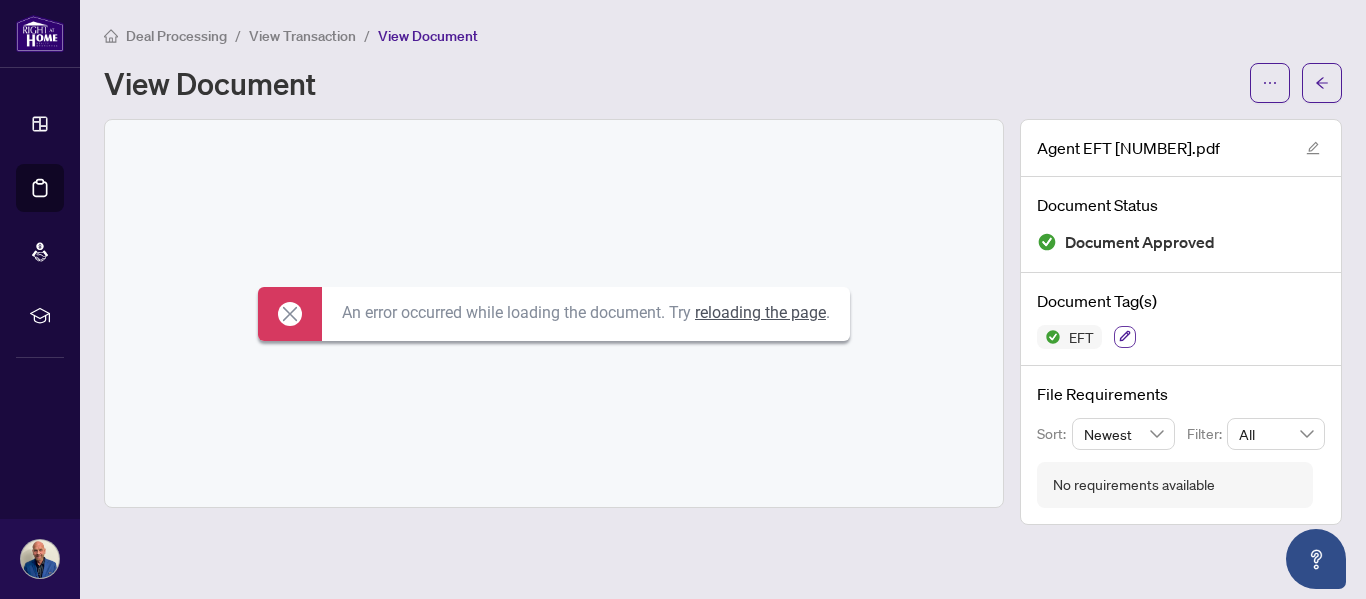 click 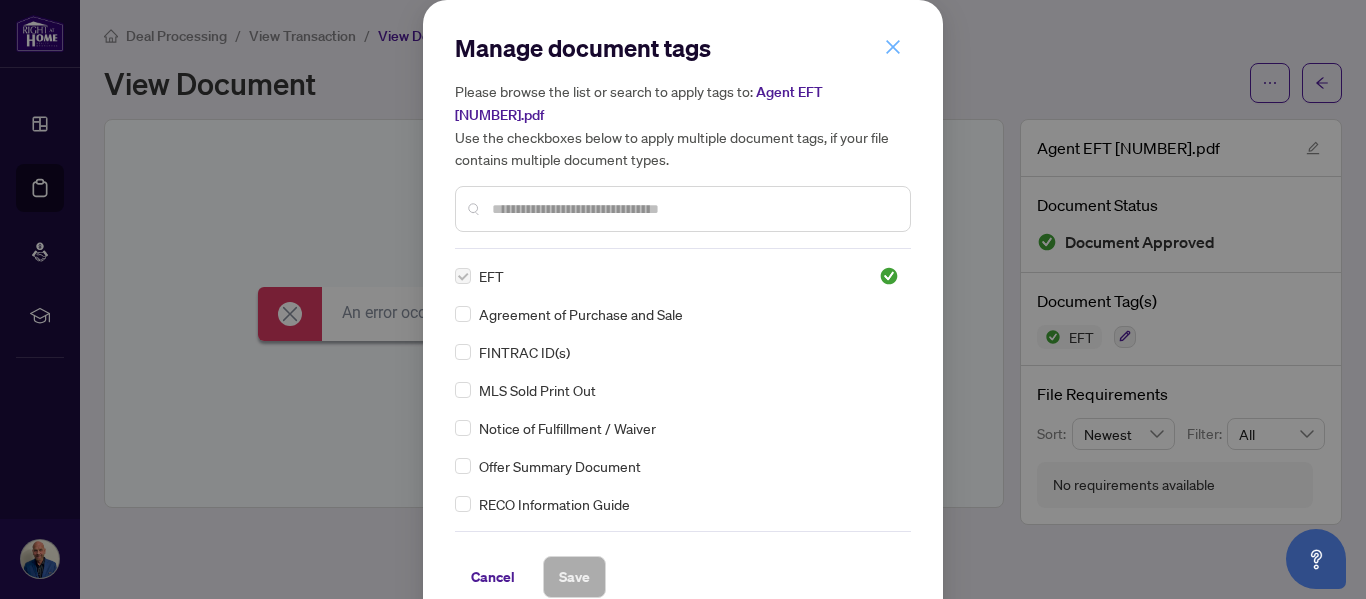 click 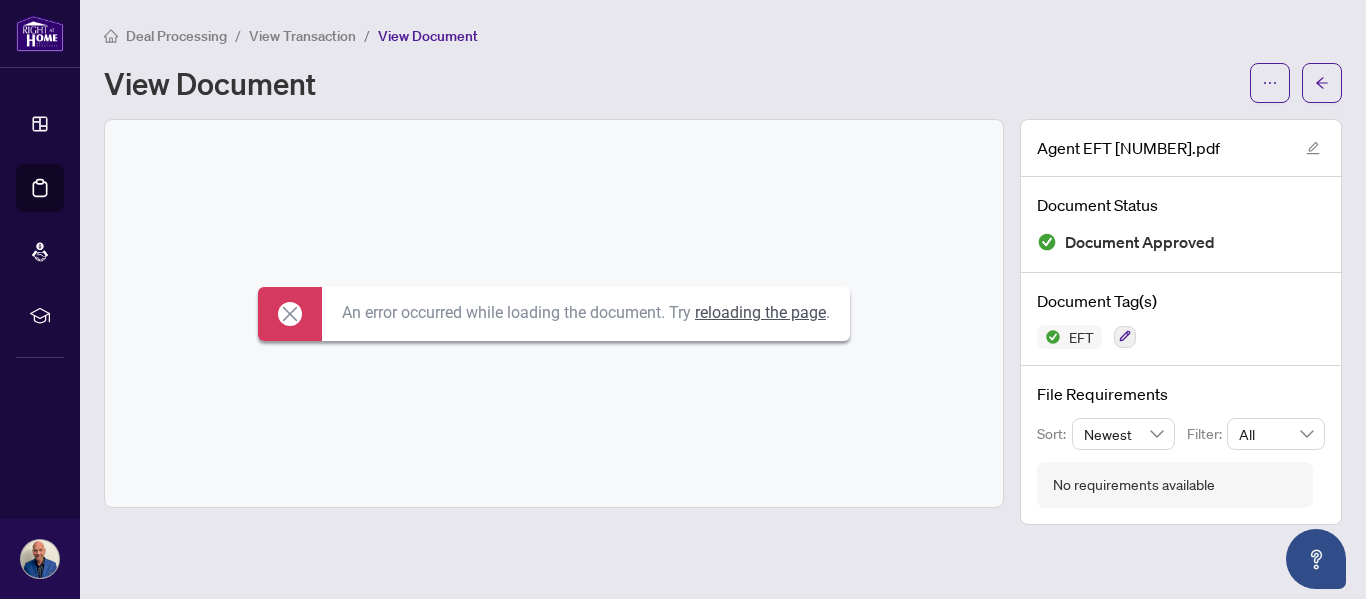 click 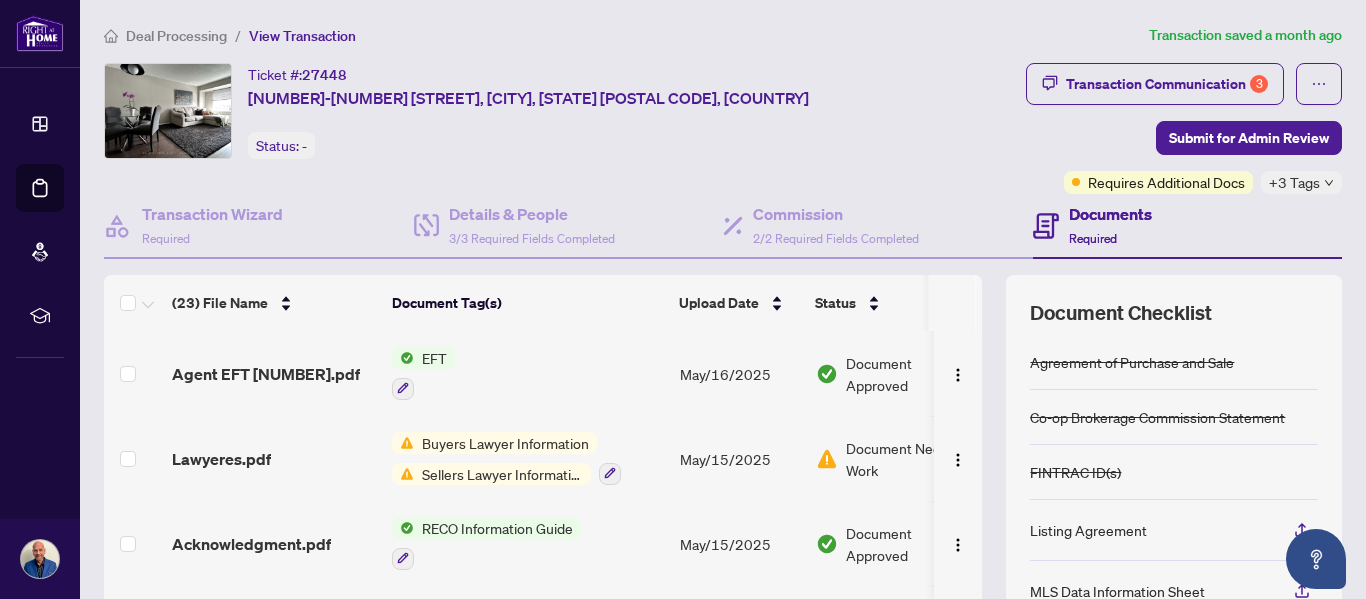 click on "EFT" at bounding box center (434, 358) 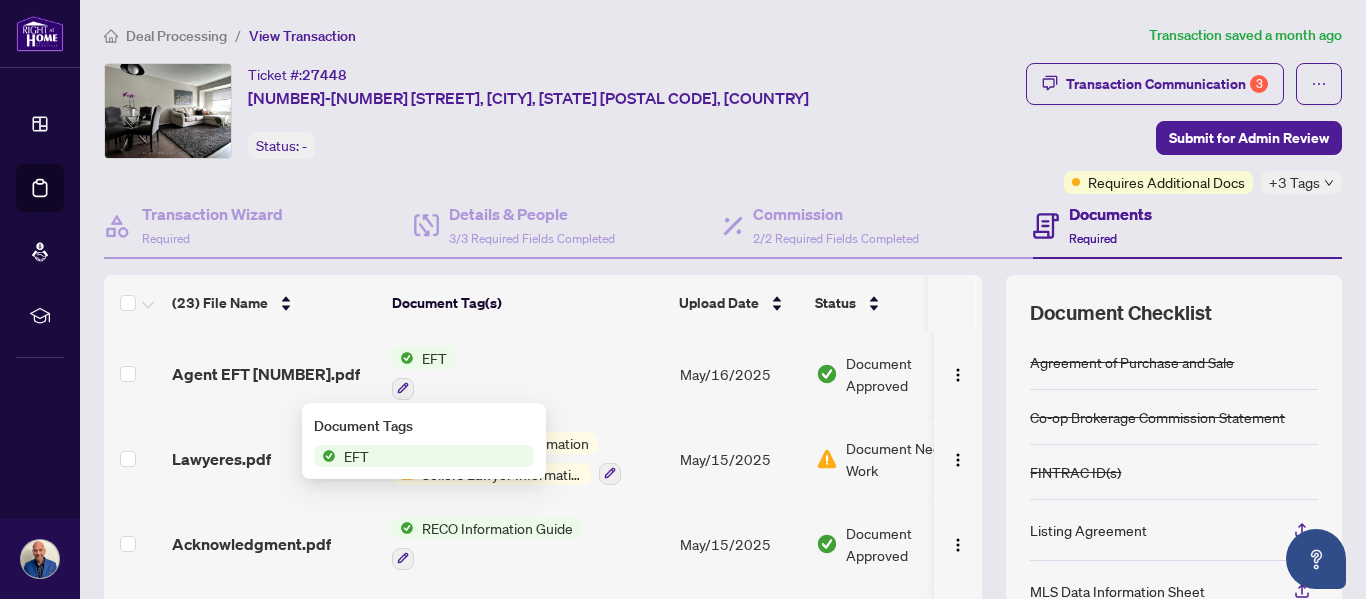 click on "EFT" at bounding box center [424, 456] 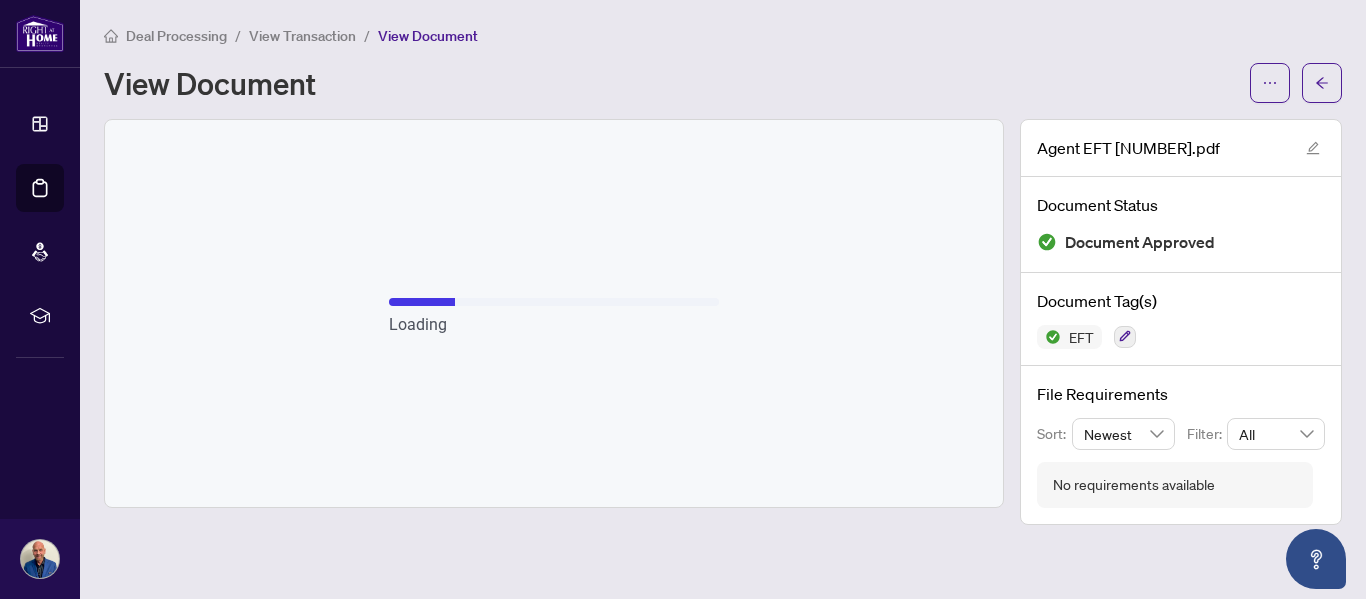 click on "View Document" at bounding box center (428, 36) 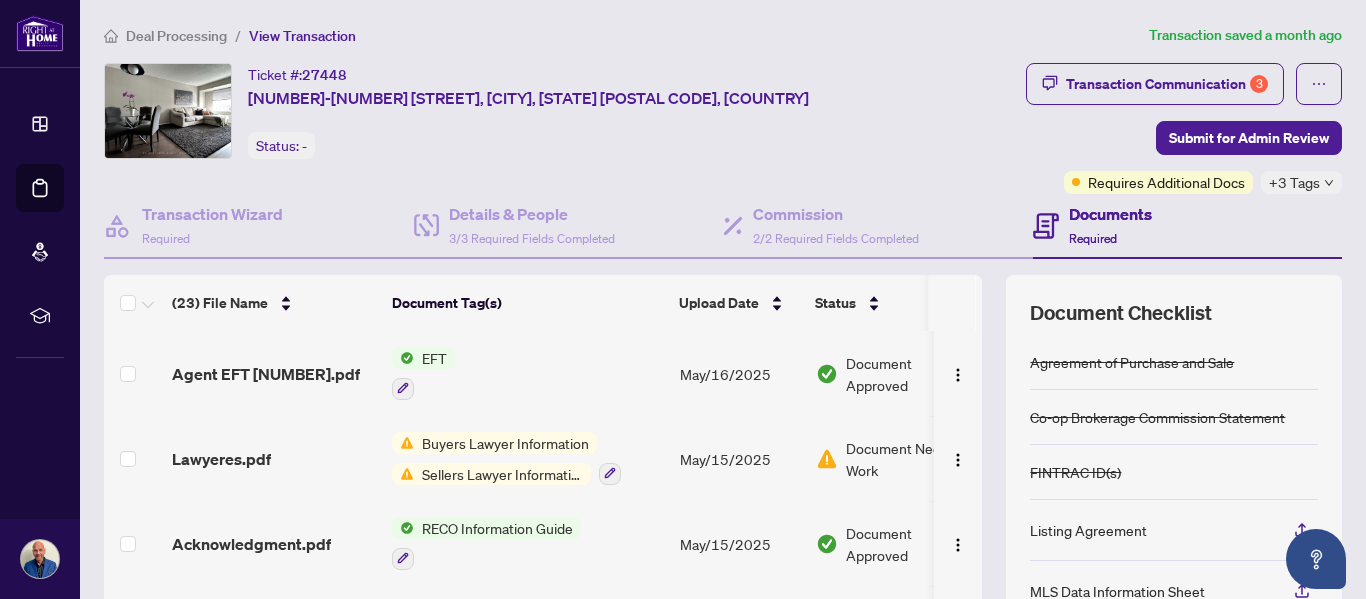 click on "EFT" at bounding box center (434, 358) 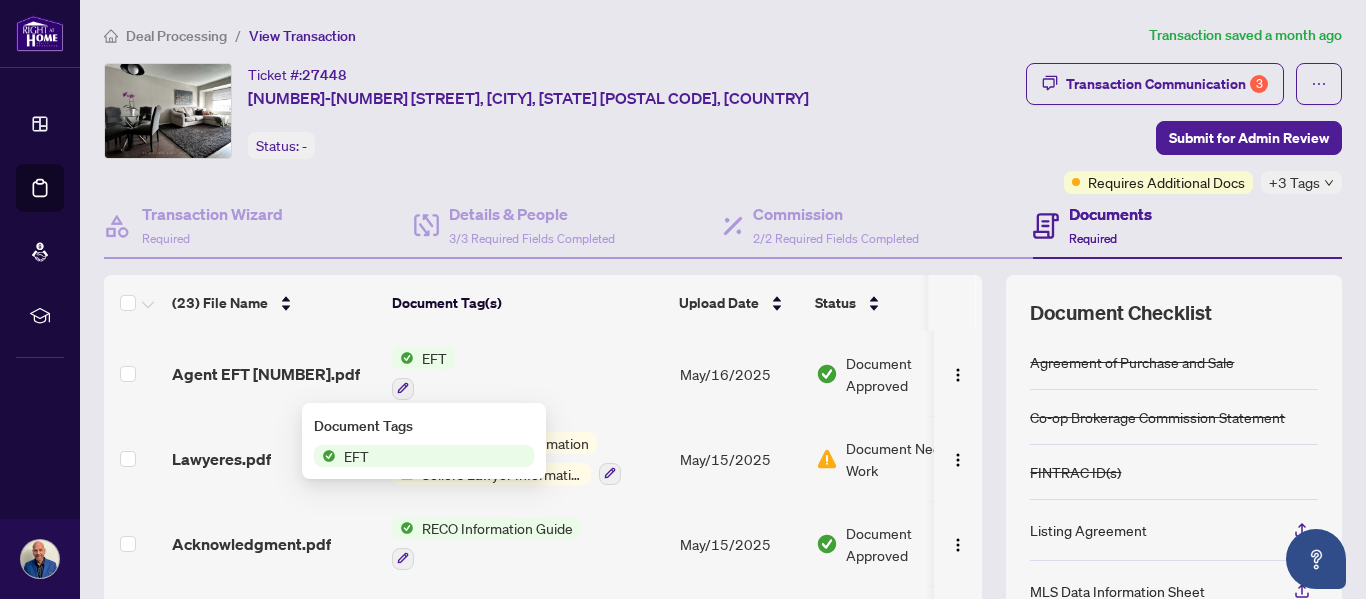 click on "EFT" at bounding box center [424, 456] 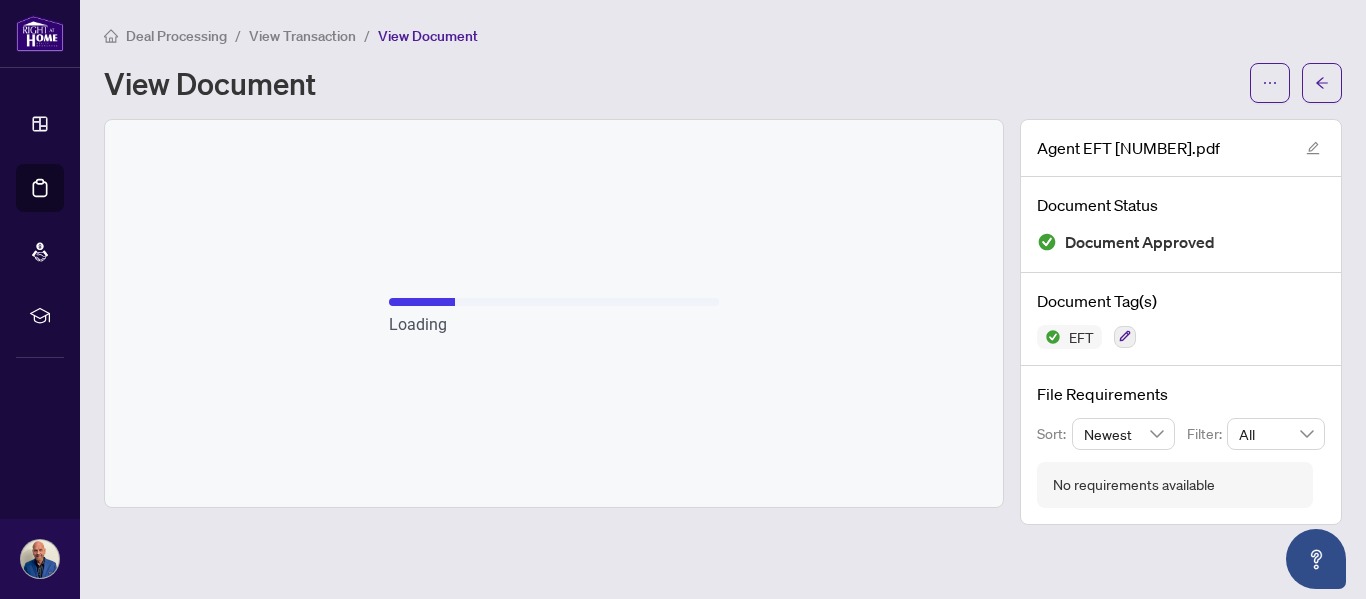 click on "View Document" at bounding box center [428, 36] 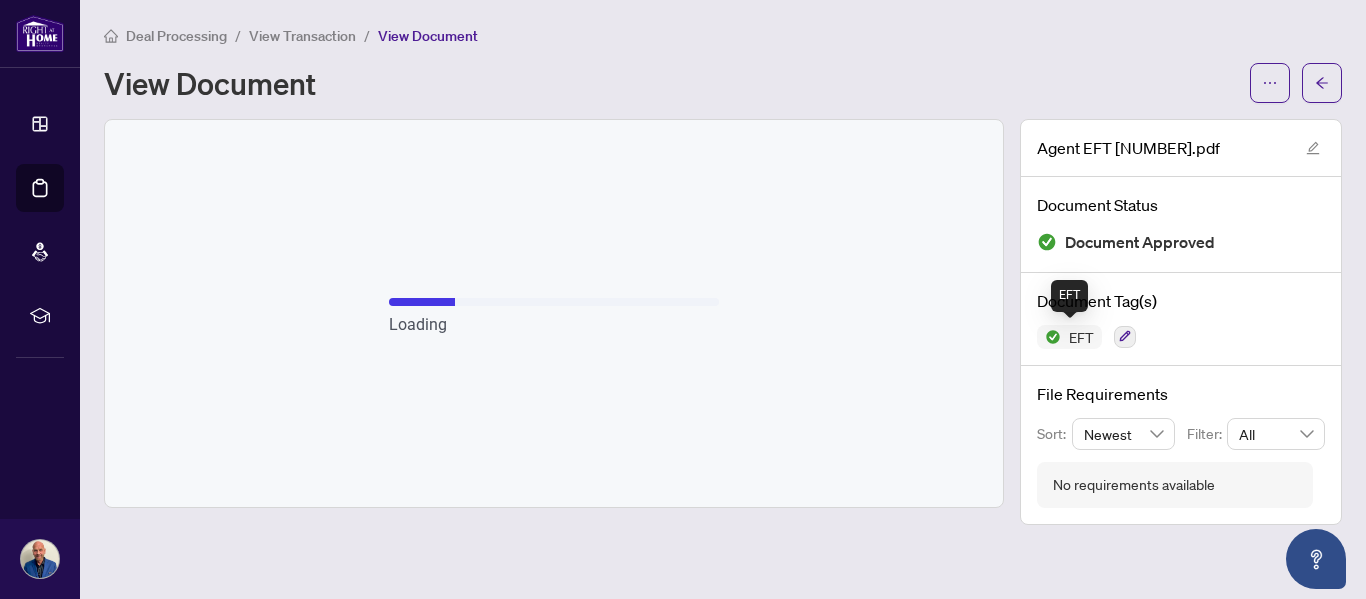 click on "EFT" at bounding box center (1081, 337) 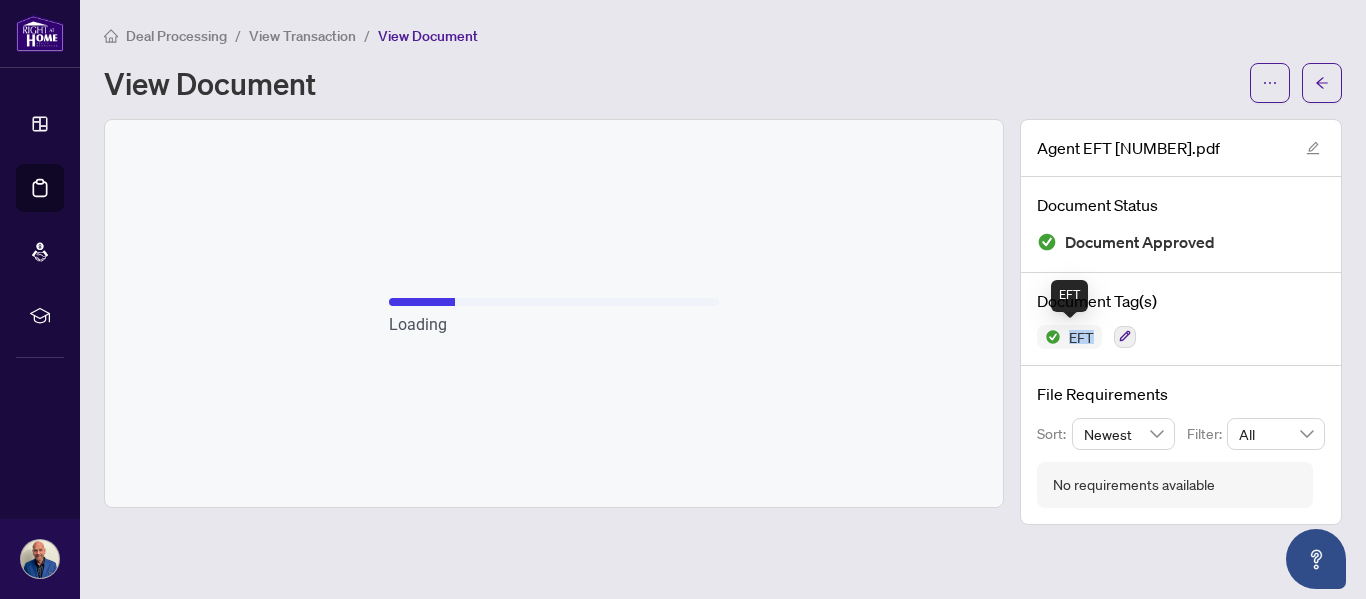 click on "EFT" at bounding box center (1081, 337) 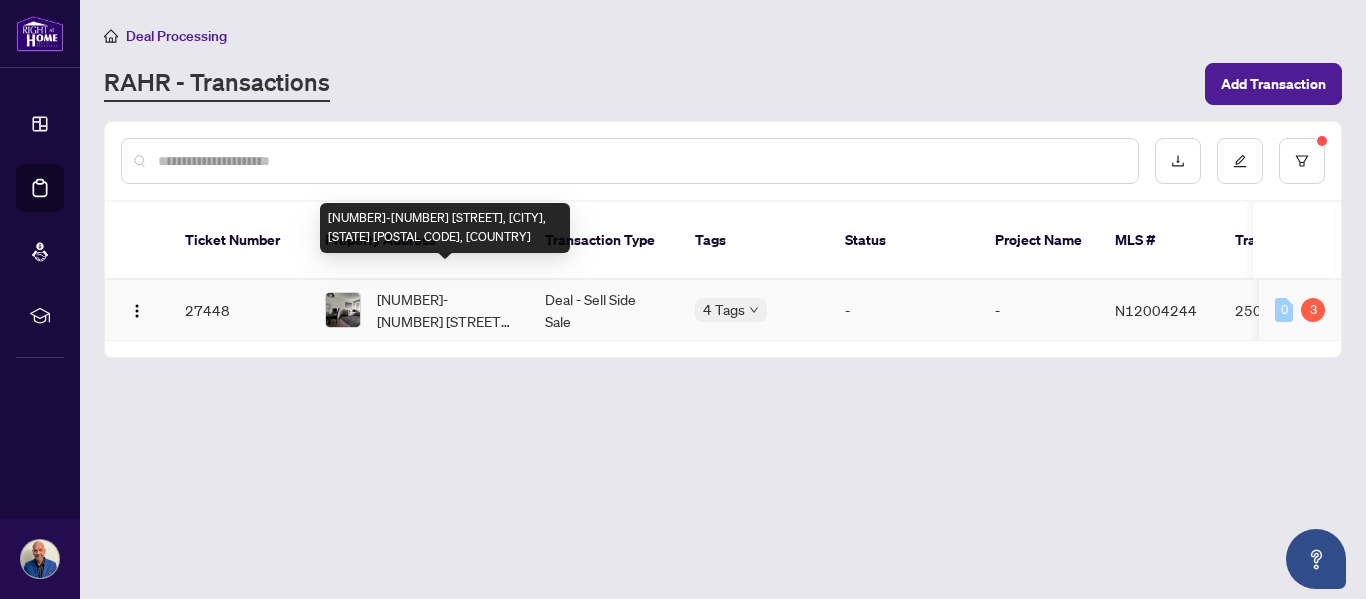 click on "[NUMBER]-[NUMBER] [STREET], [CITY], [STATE] [POSTAL CODE], [COUNTRY]" at bounding box center [445, 310] 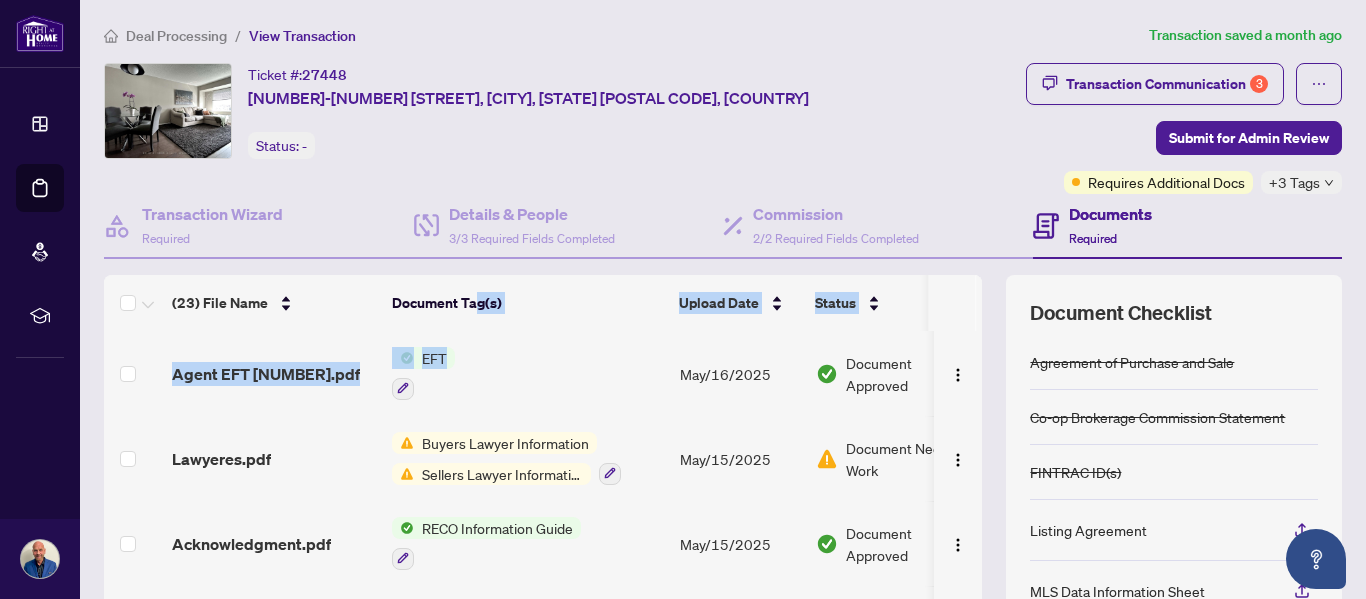 drag, startPoint x: 477, startPoint y: 277, endPoint x: 505, endPoint y: 363, distance: 90.44335 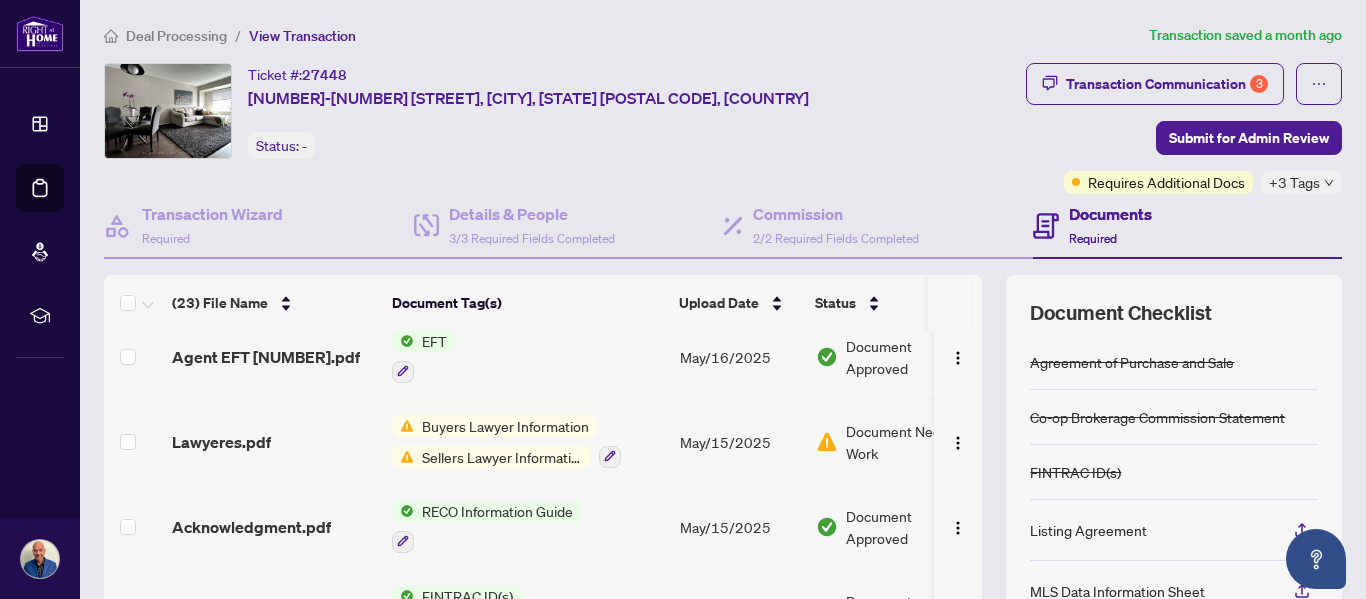 scroll, scrollTop: 0, scrollLeft: 0, axis: both 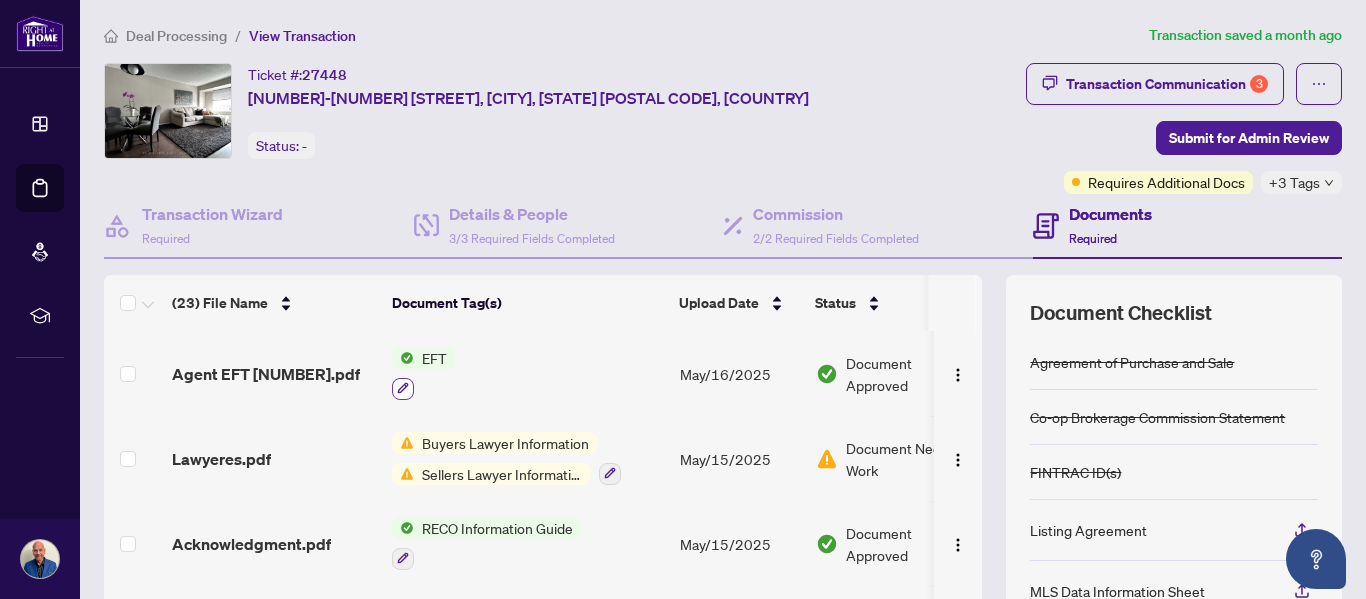 click 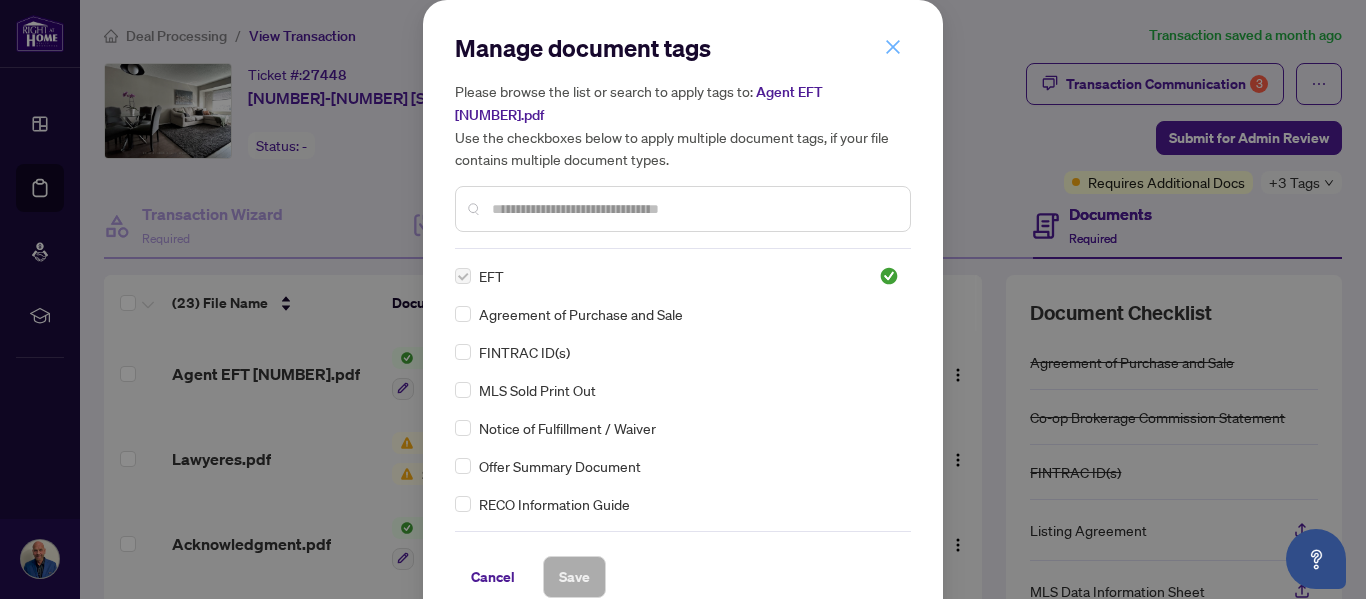 click 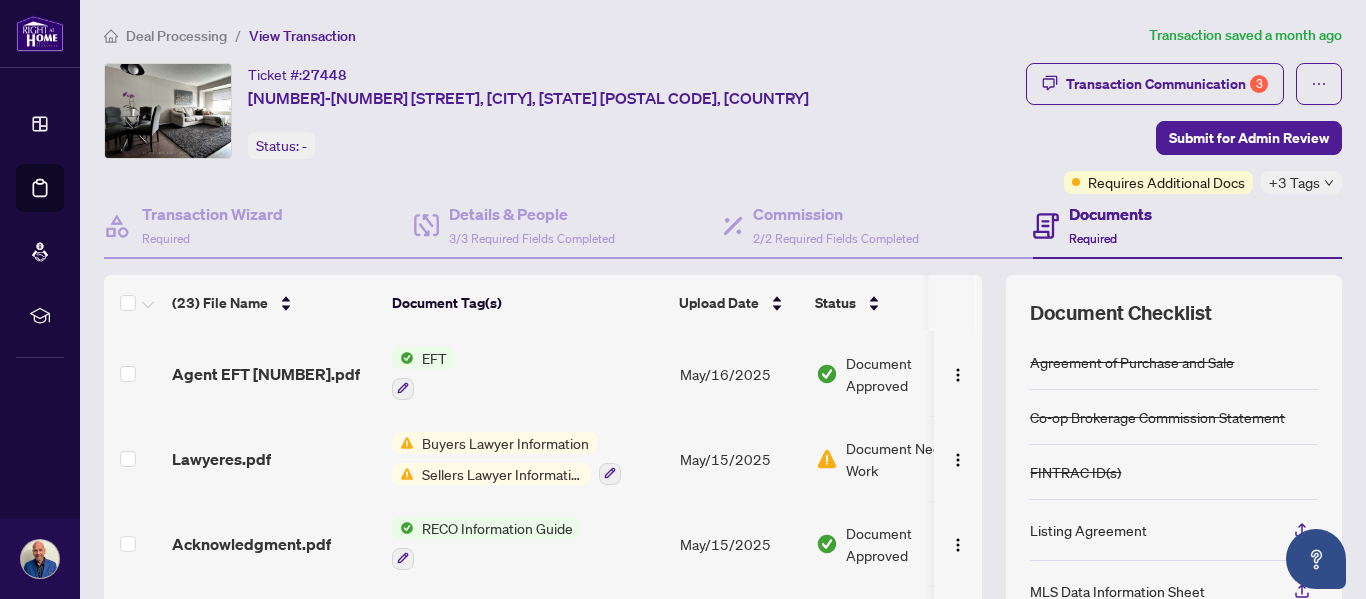 click on "EFT" at bounding box center (434, 358) 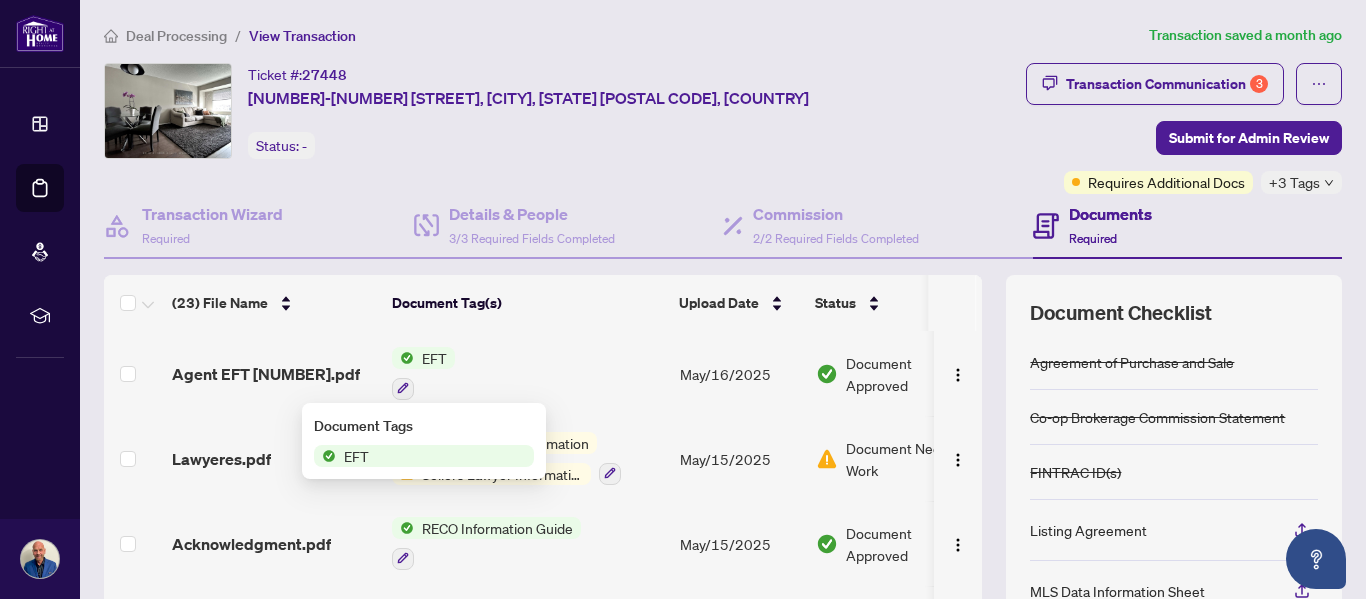 click on "EFT" at bounding box center [424, 456] 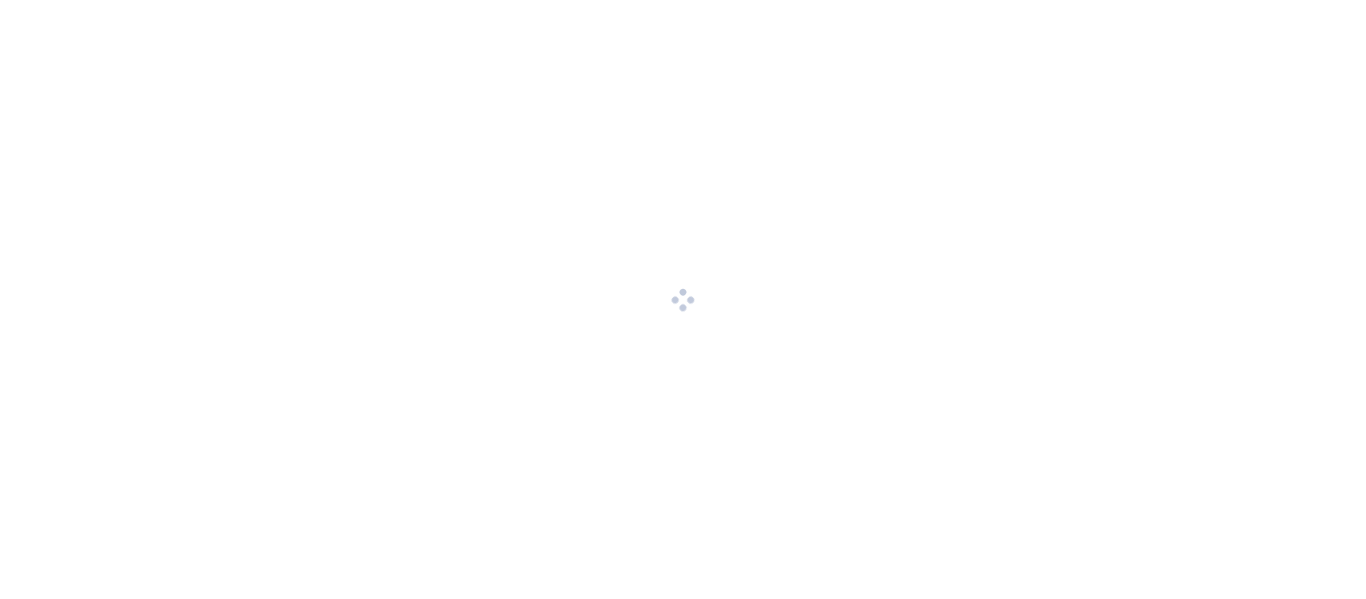 scroll, scrollTop: 0, scrollLeft: 0, axis: both 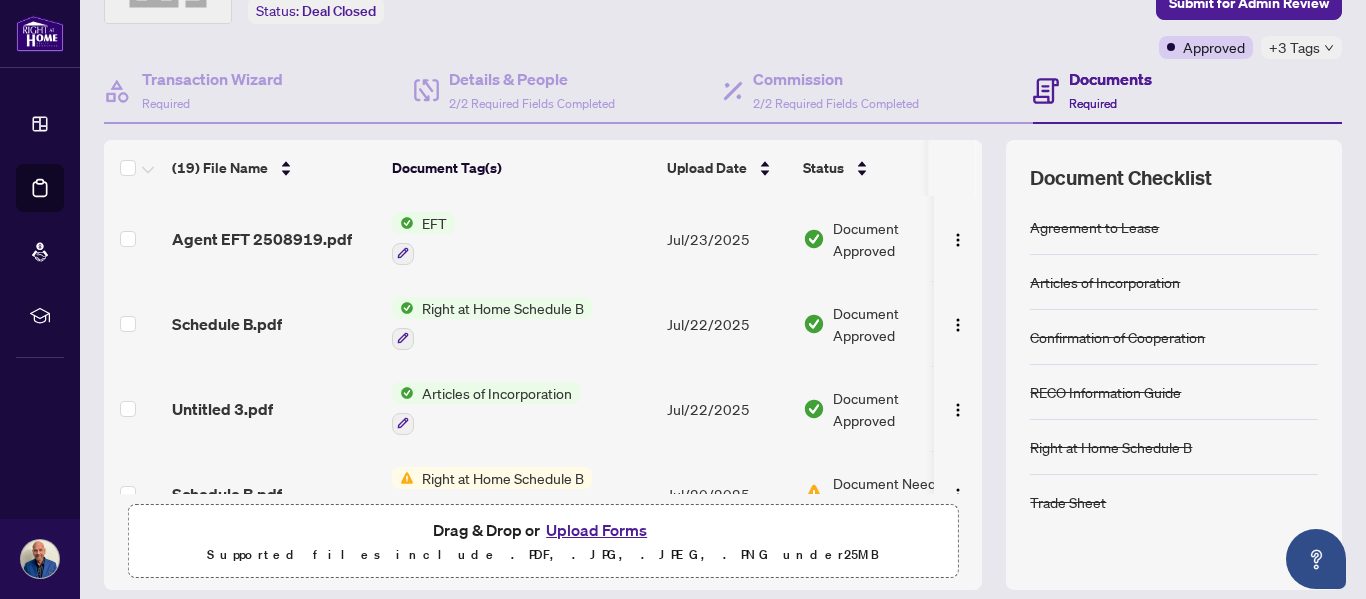 click on "EFT" at bounding box center (434, 223) 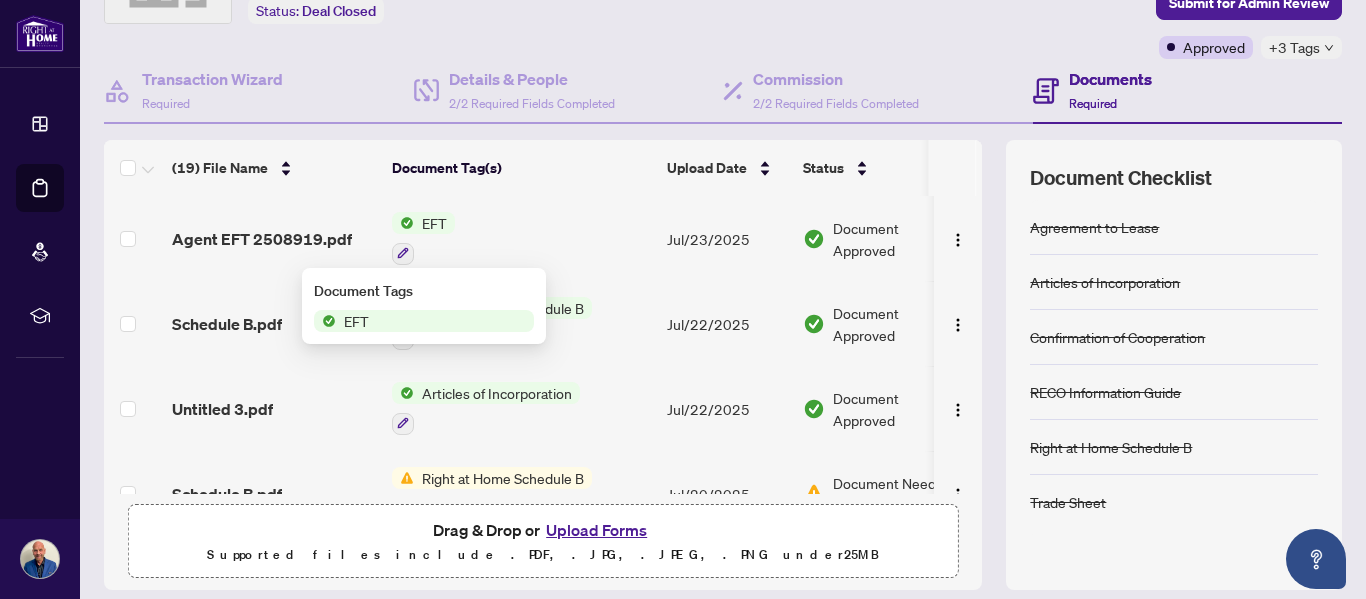 click on "EFT" at bounding box center (424, 321) 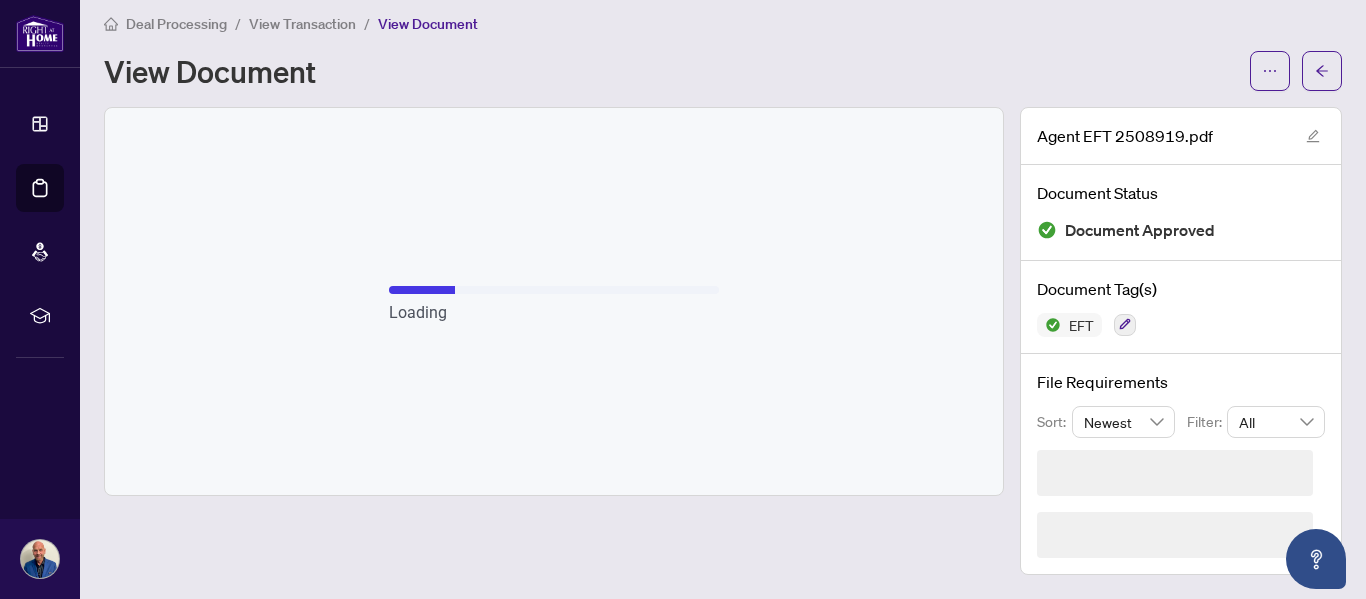 scroll, scrollTop: 0, scrollLeft: 0, axis: both 